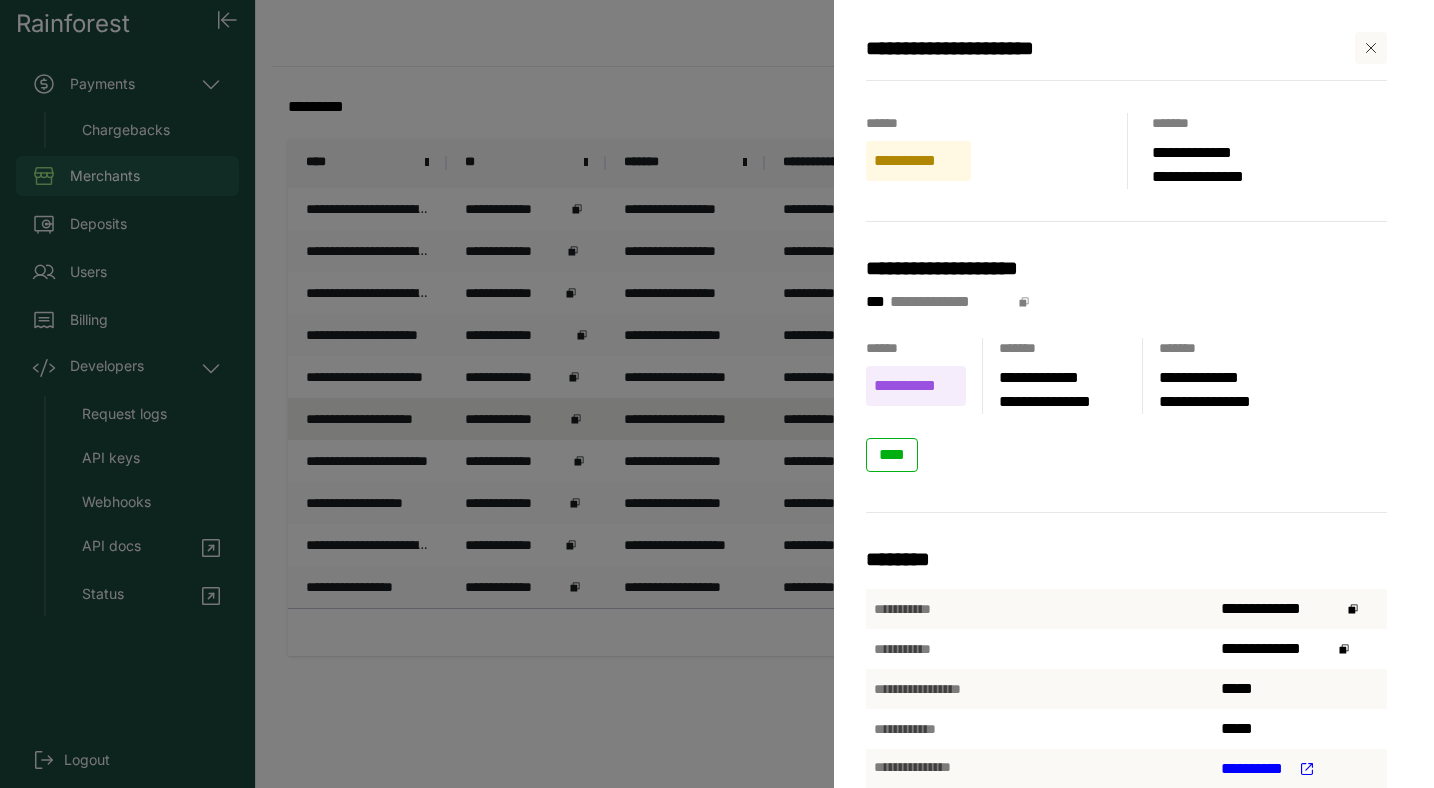 scroll, scrollTop: 0, scrollLeft: 0, axis: both 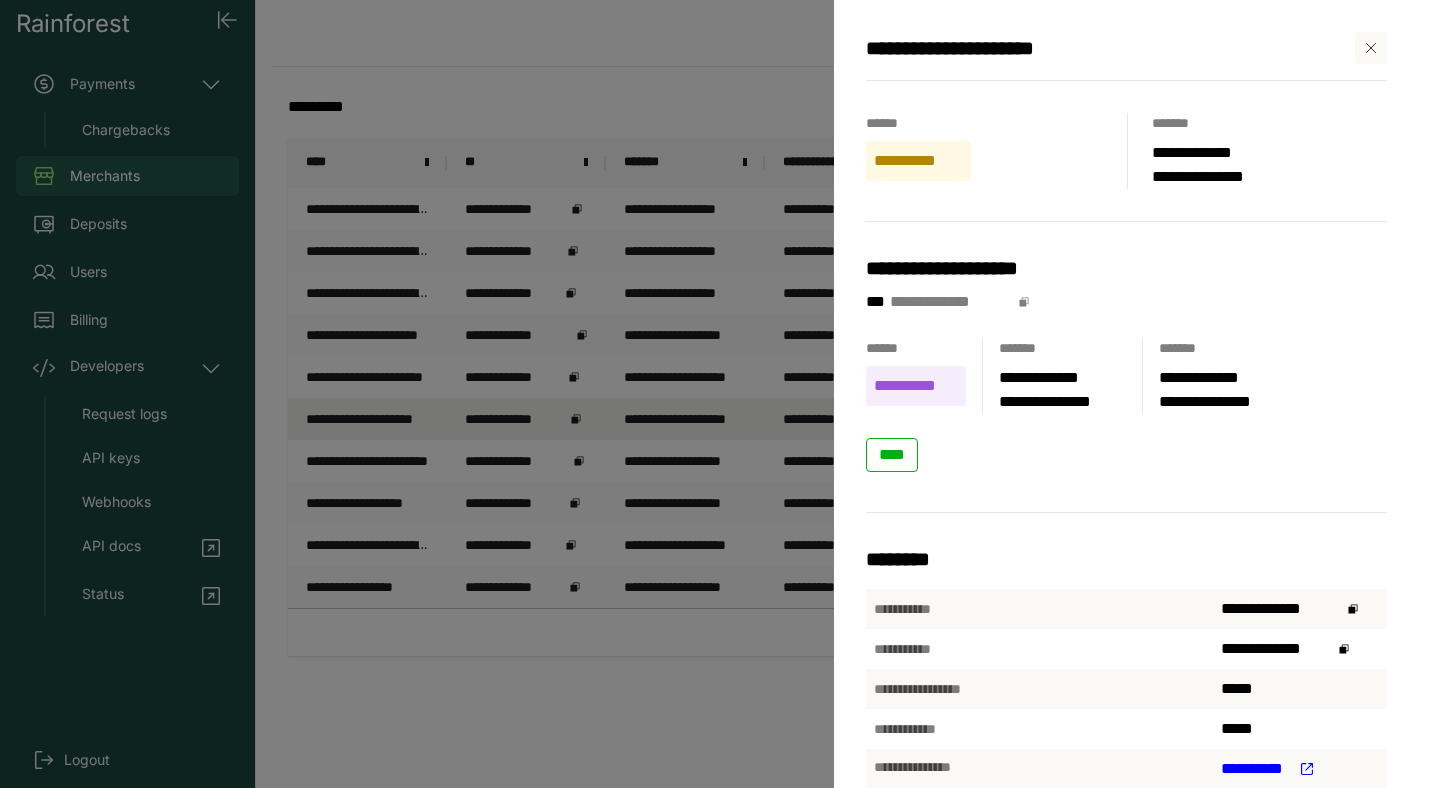 click on "**********" at bounding box center [717, 394] 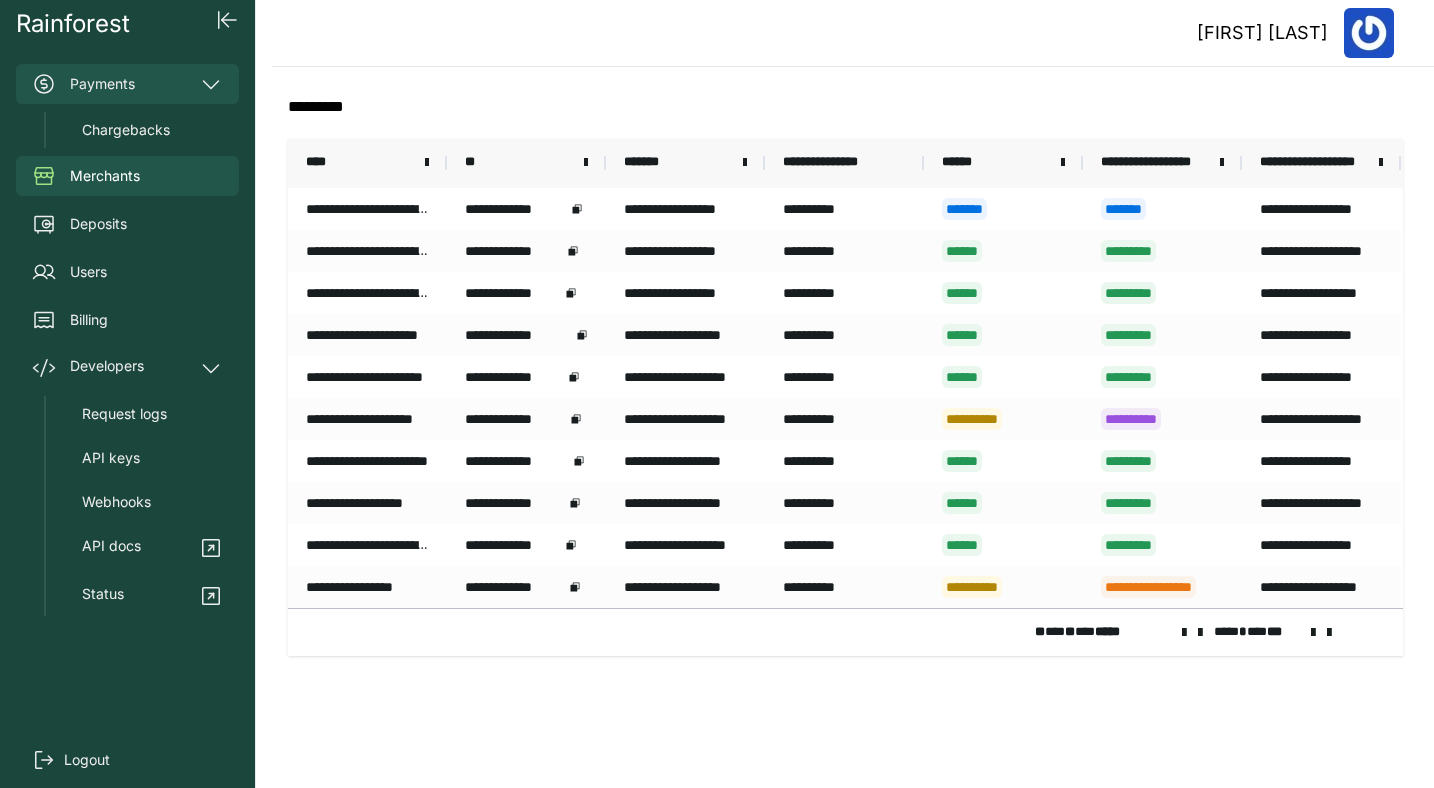 click on "Payments" at bounding box center (127, 84) 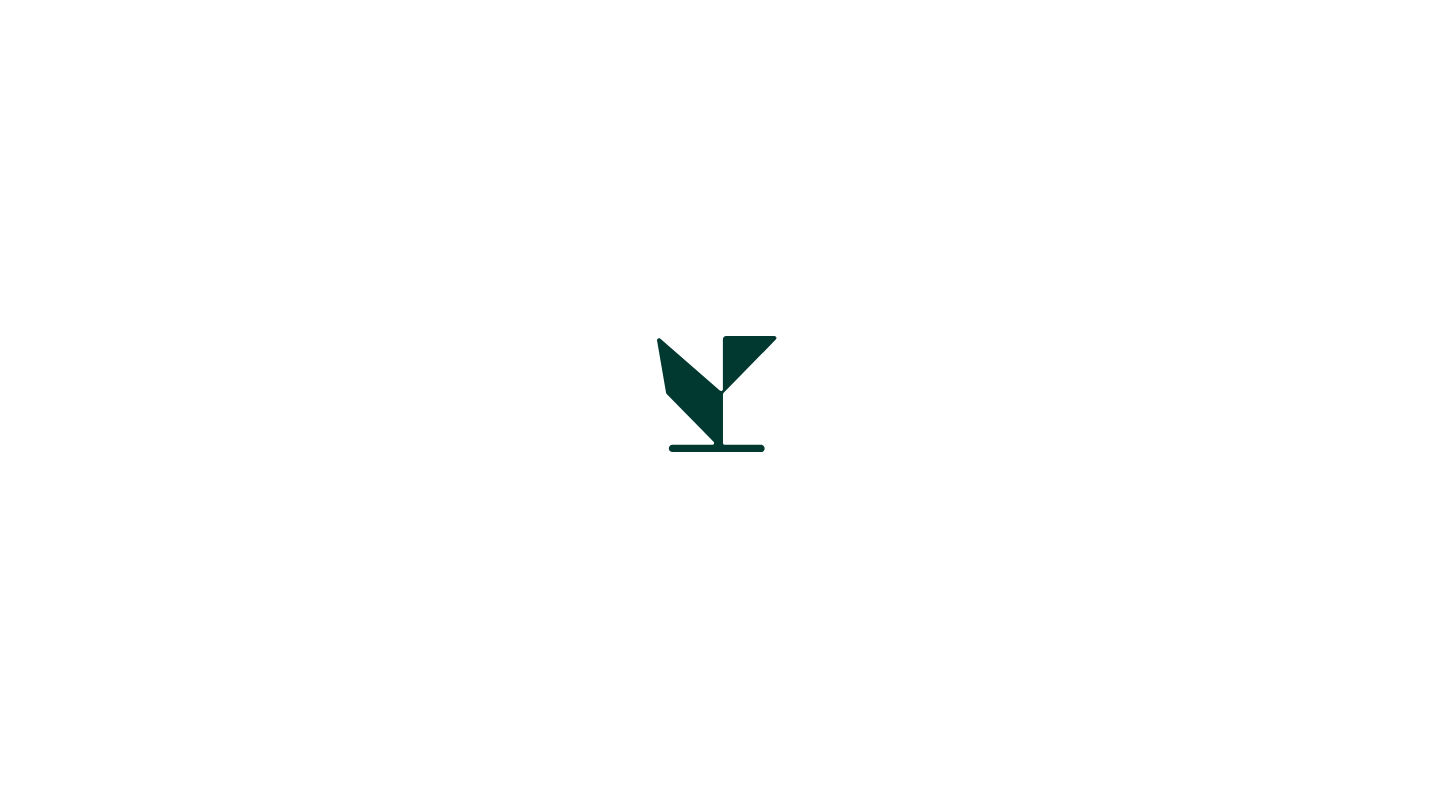 scroll, scrollTop: 0, scrollLeft: 0, axis: both 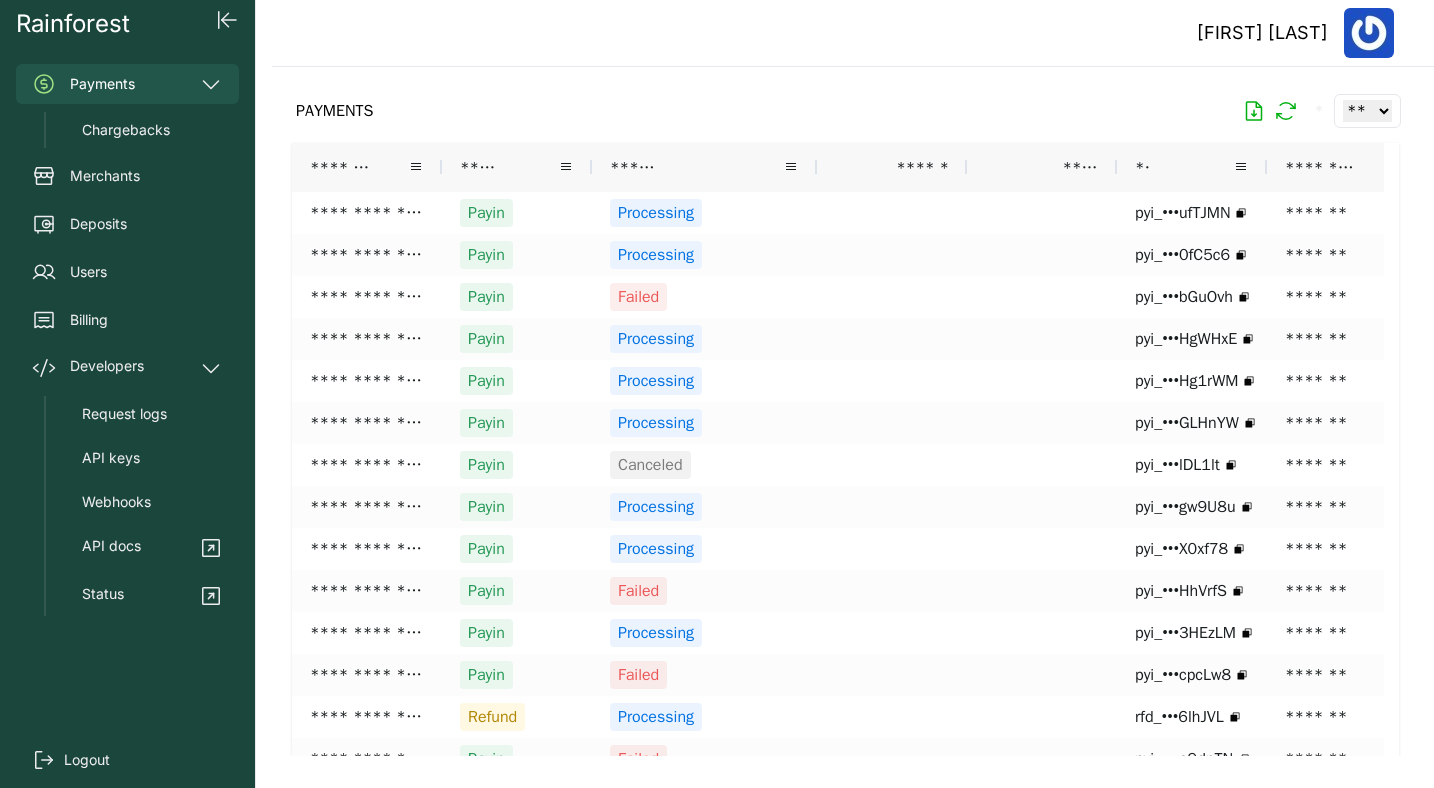 click on "**********" at bounding box center (1334, 167) 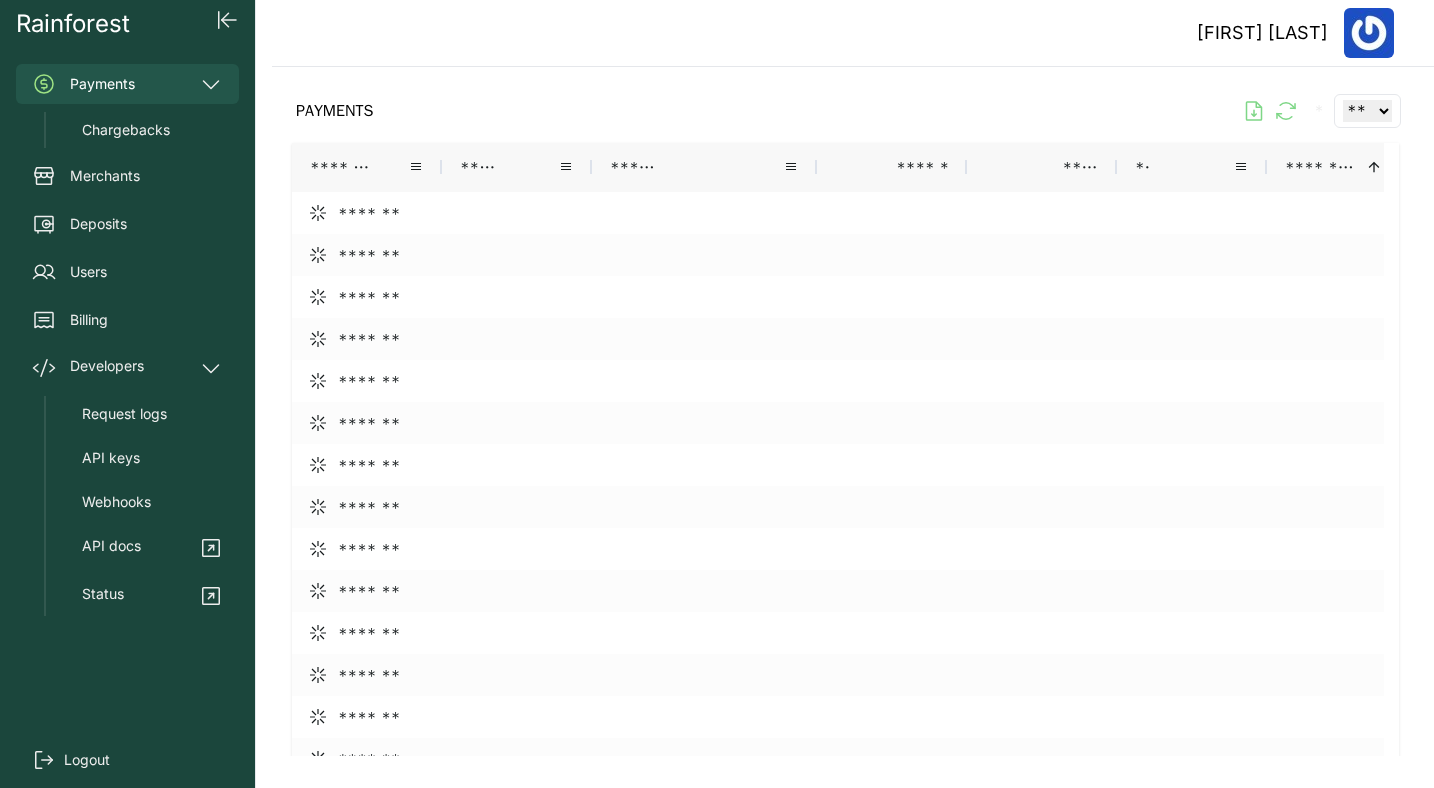 click on "**********" at bounding box center (1322, 167) 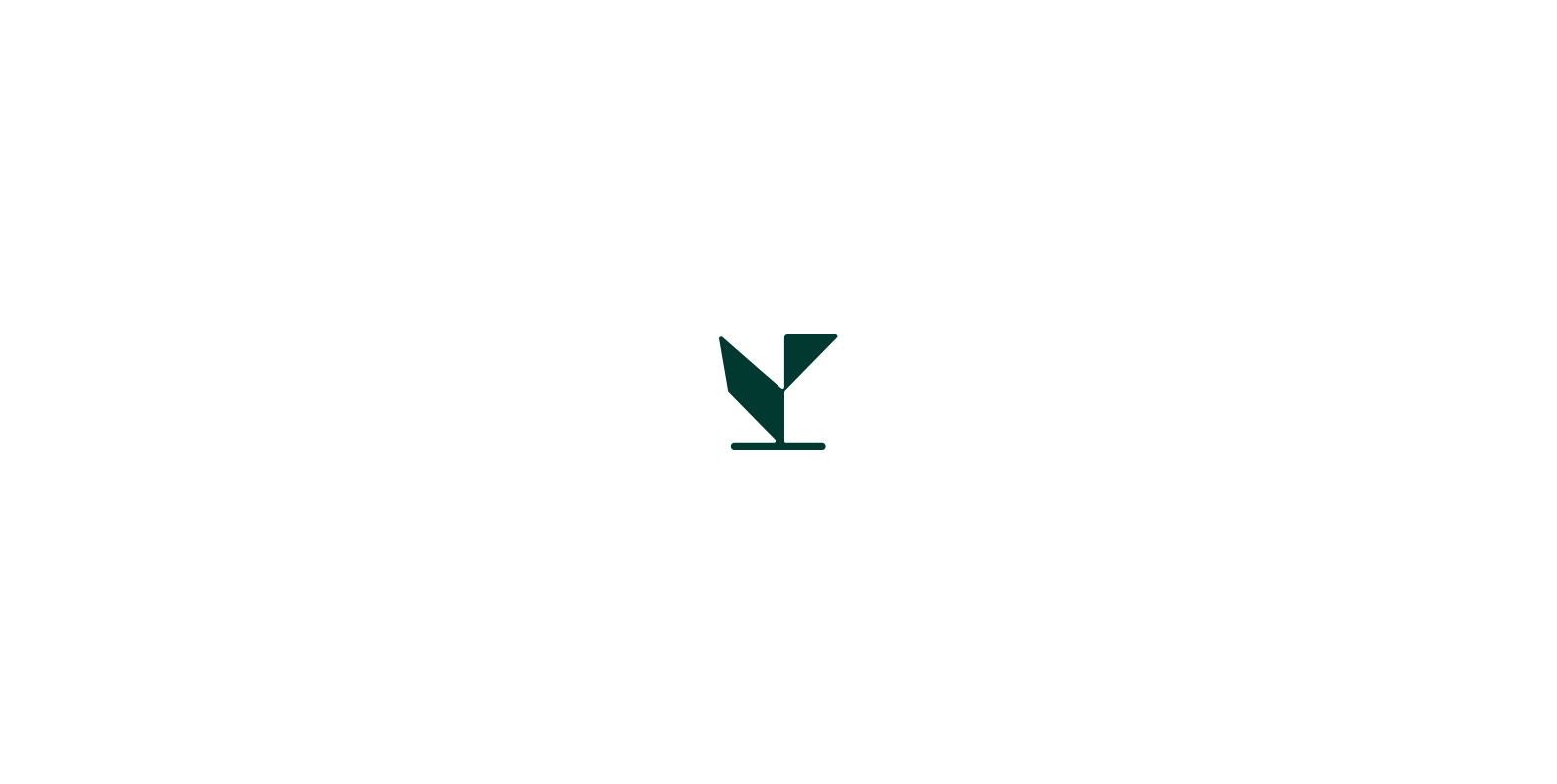 scroll, scrollTop: 0, scrollLeft: 0, axis: both 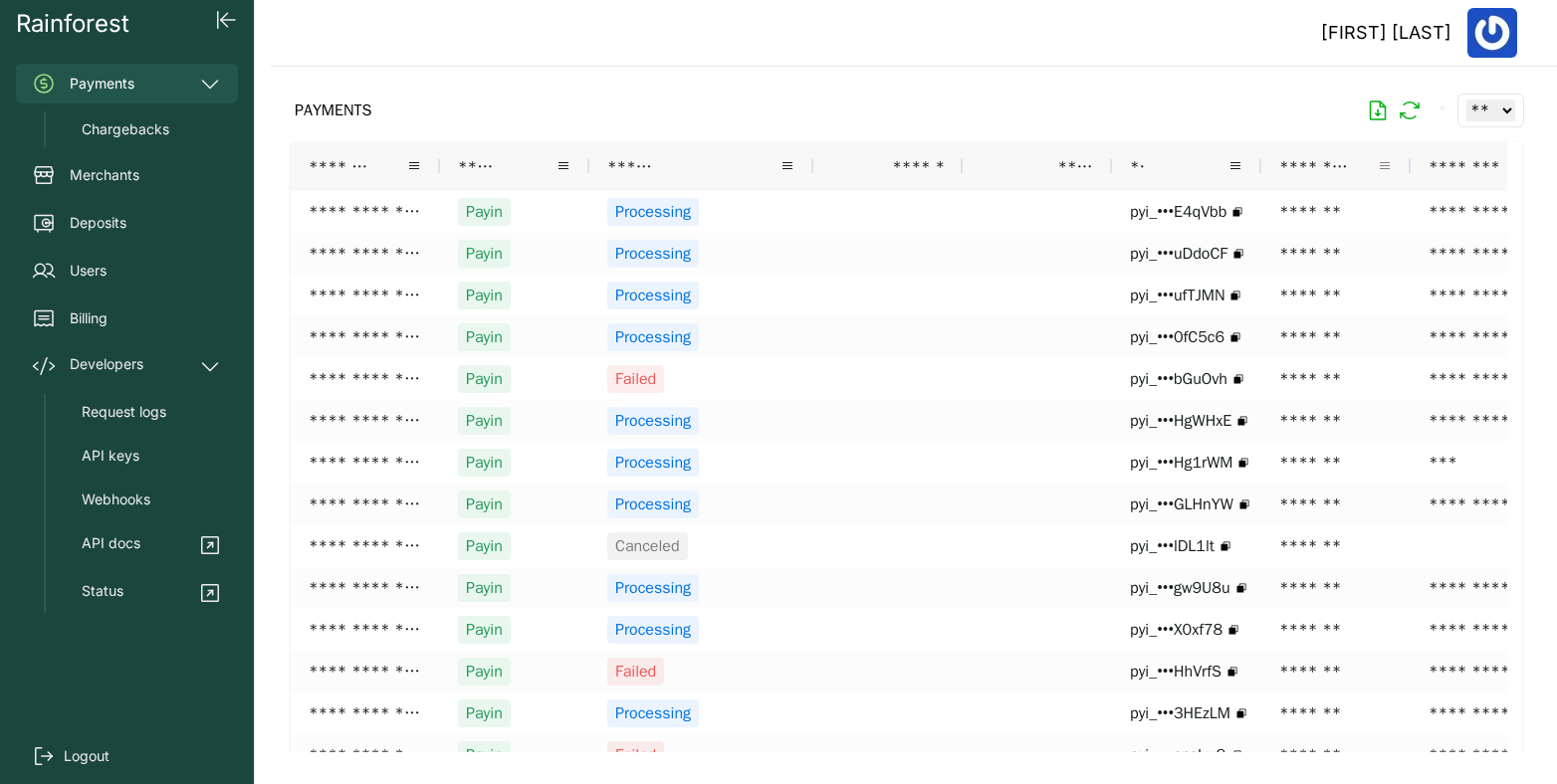 click at bounding box center (1385, 166) 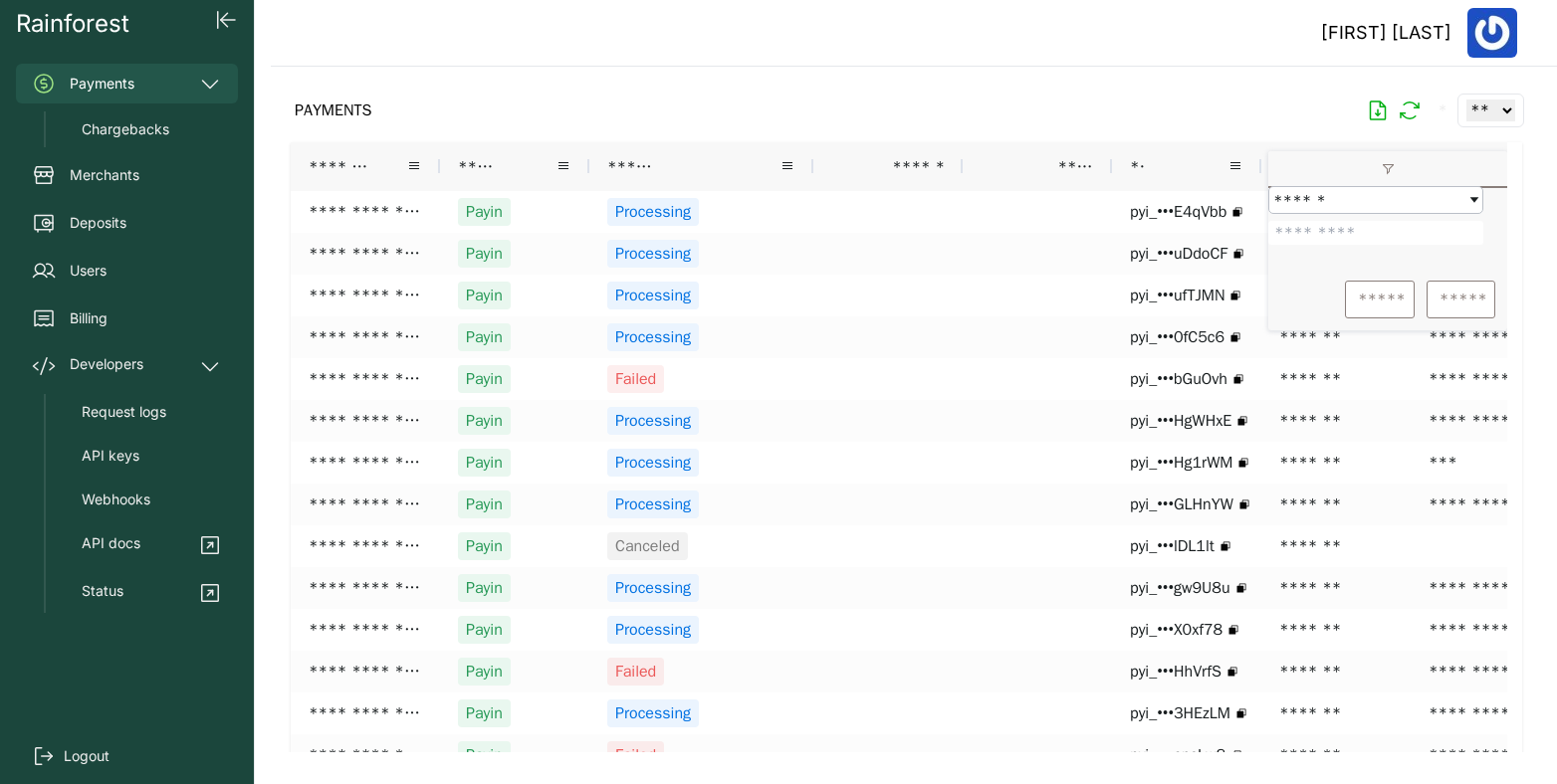 click at bounding box center (1376, 233) 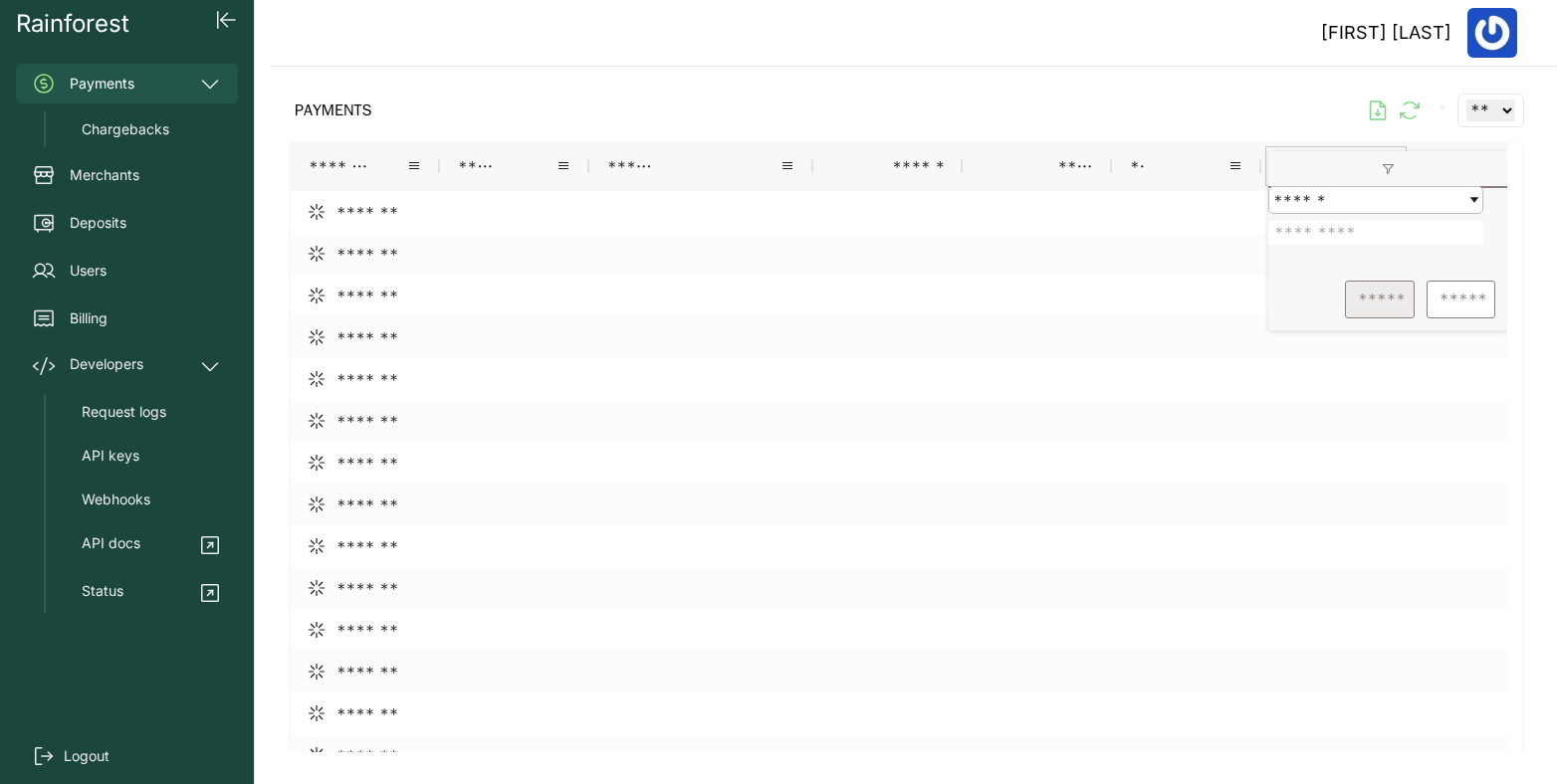 click on "*****" at bounding box center [1380, 299] 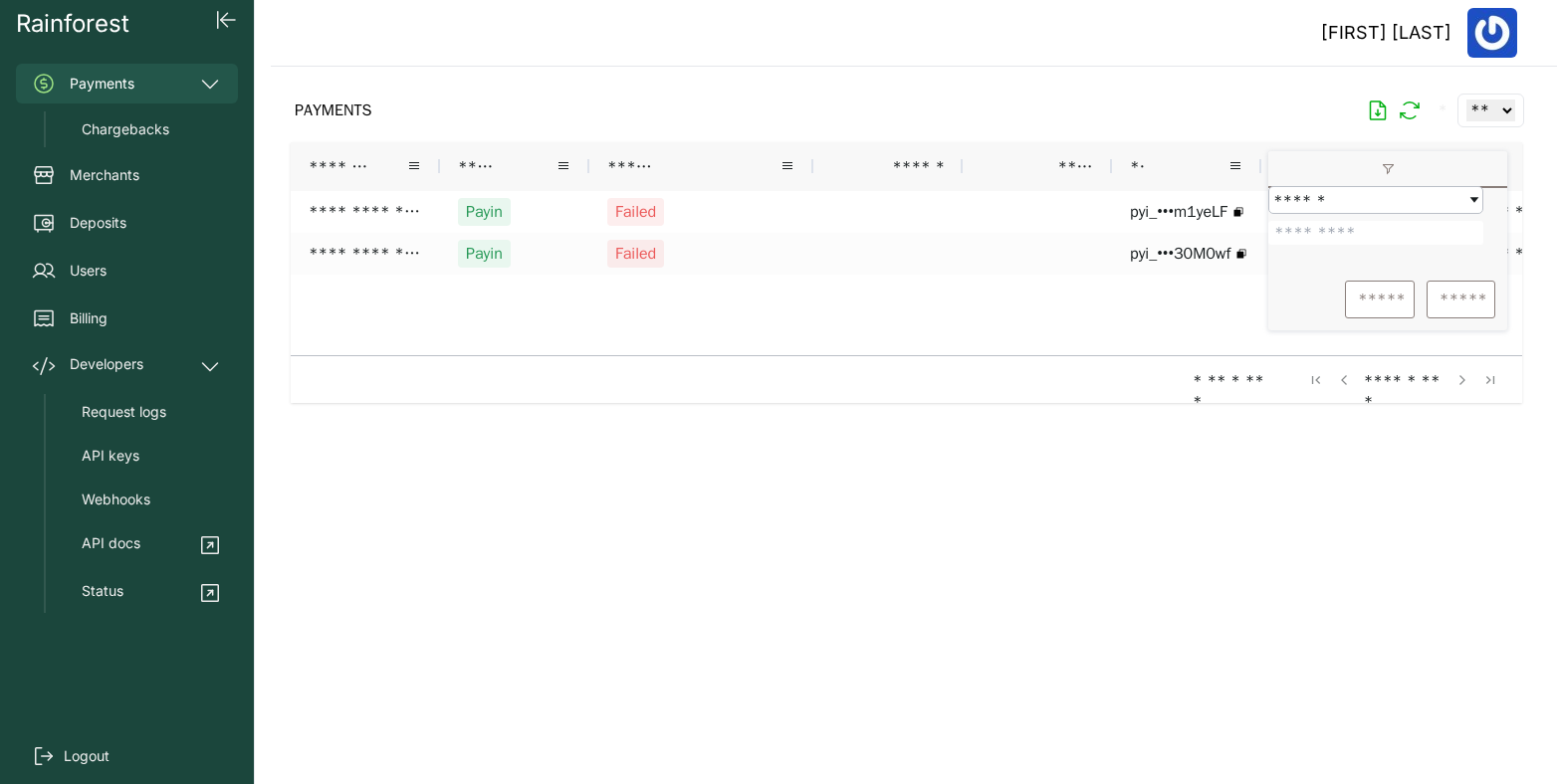 click at bounding box center (906, 409) 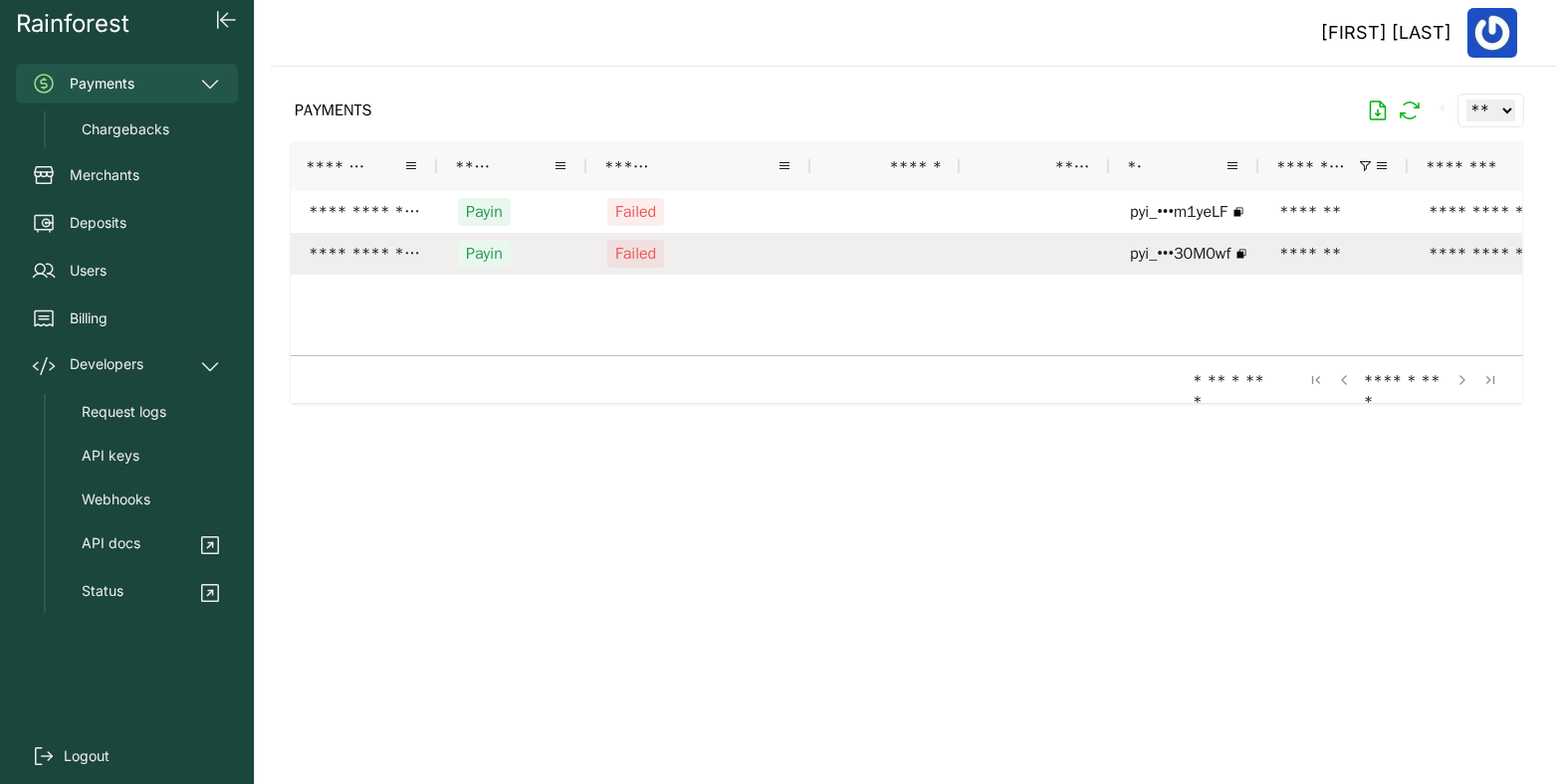scroll, scrollTop: 0, scrollLeft: 511, axis: horizontal 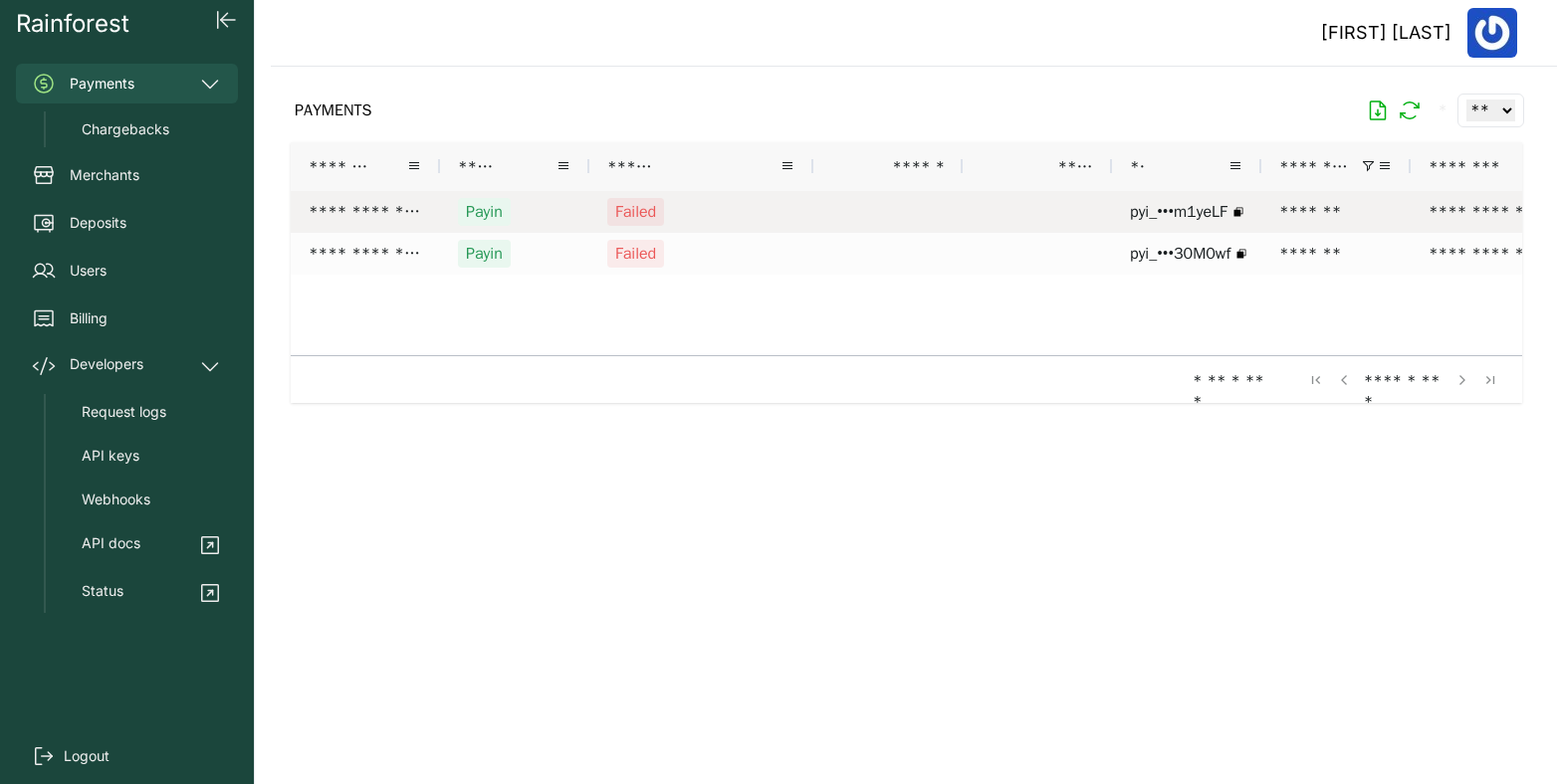click on "Failed" at bounding box center (701, 254) 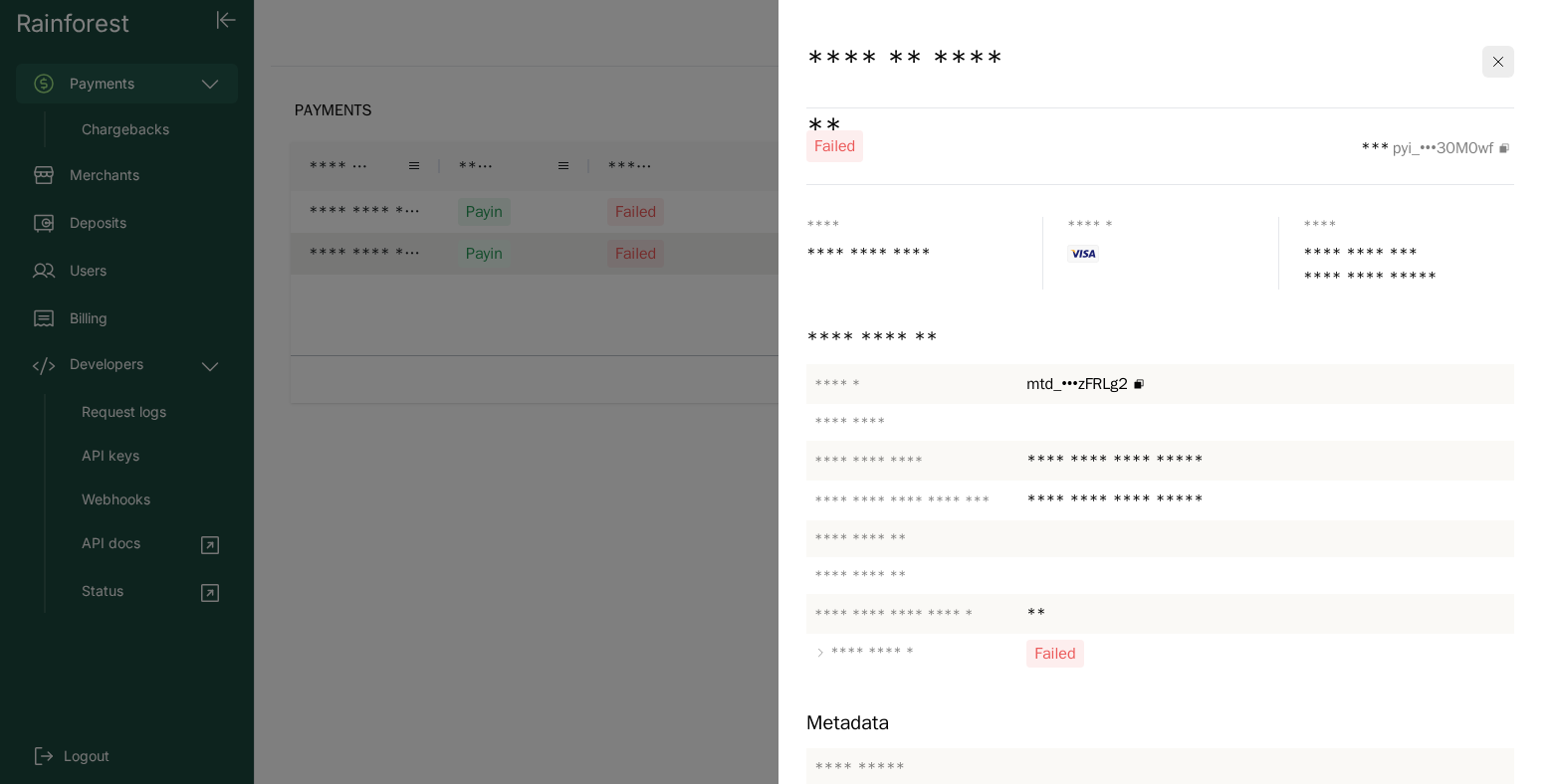 click at bounding box center (778, 392) 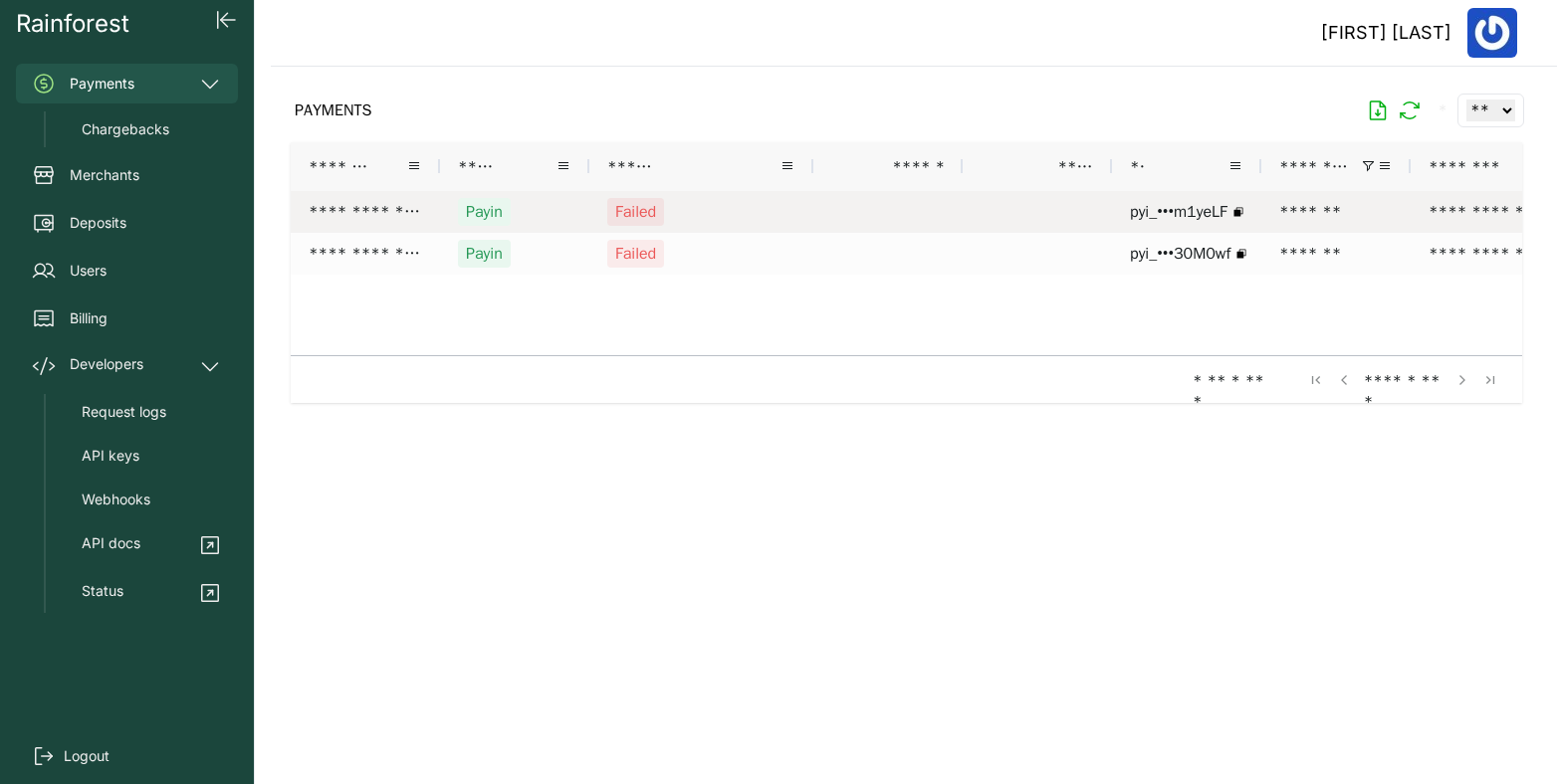 click on "Failed" at bounding box center [701, 212] 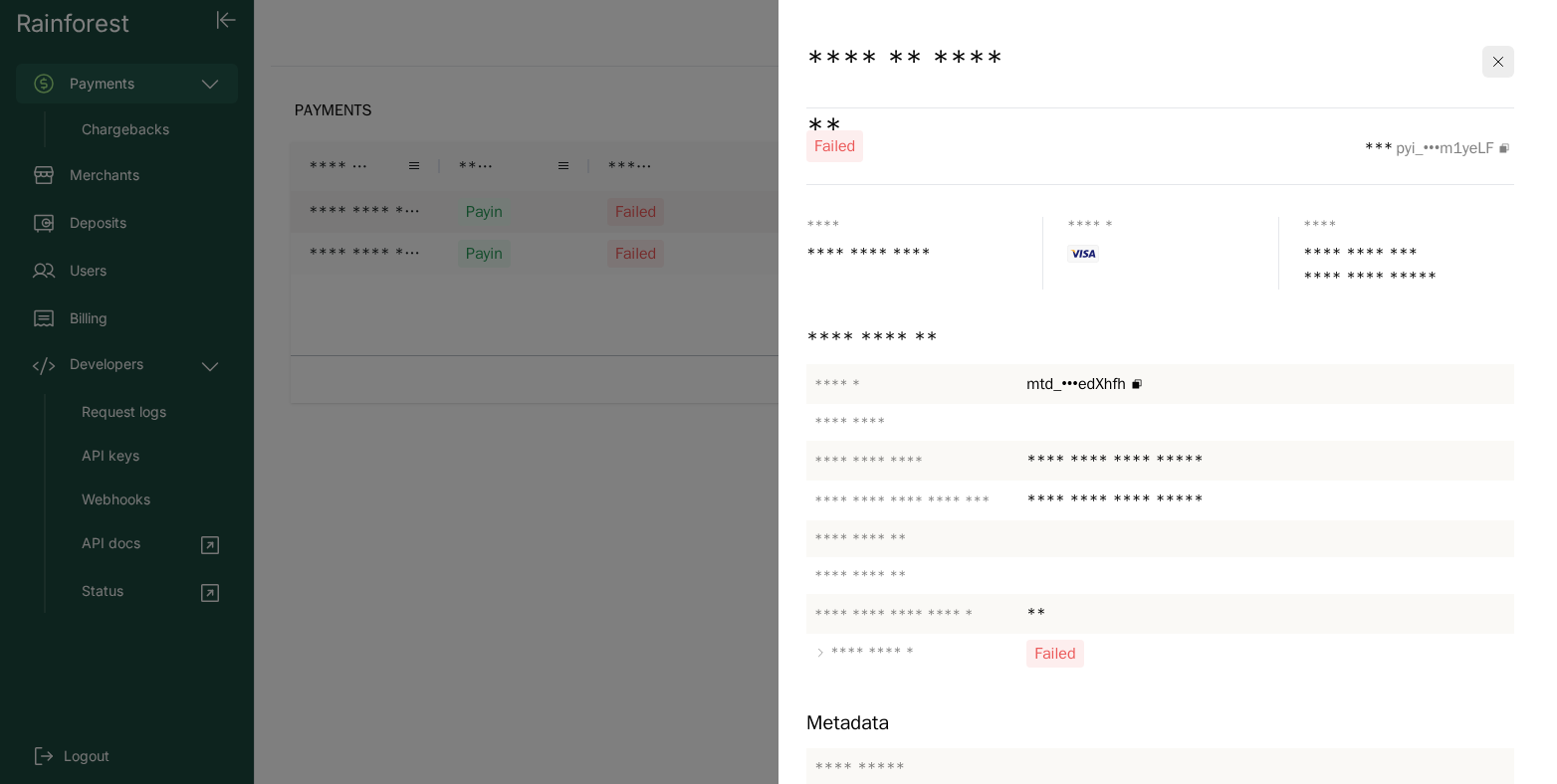 click on "**********" 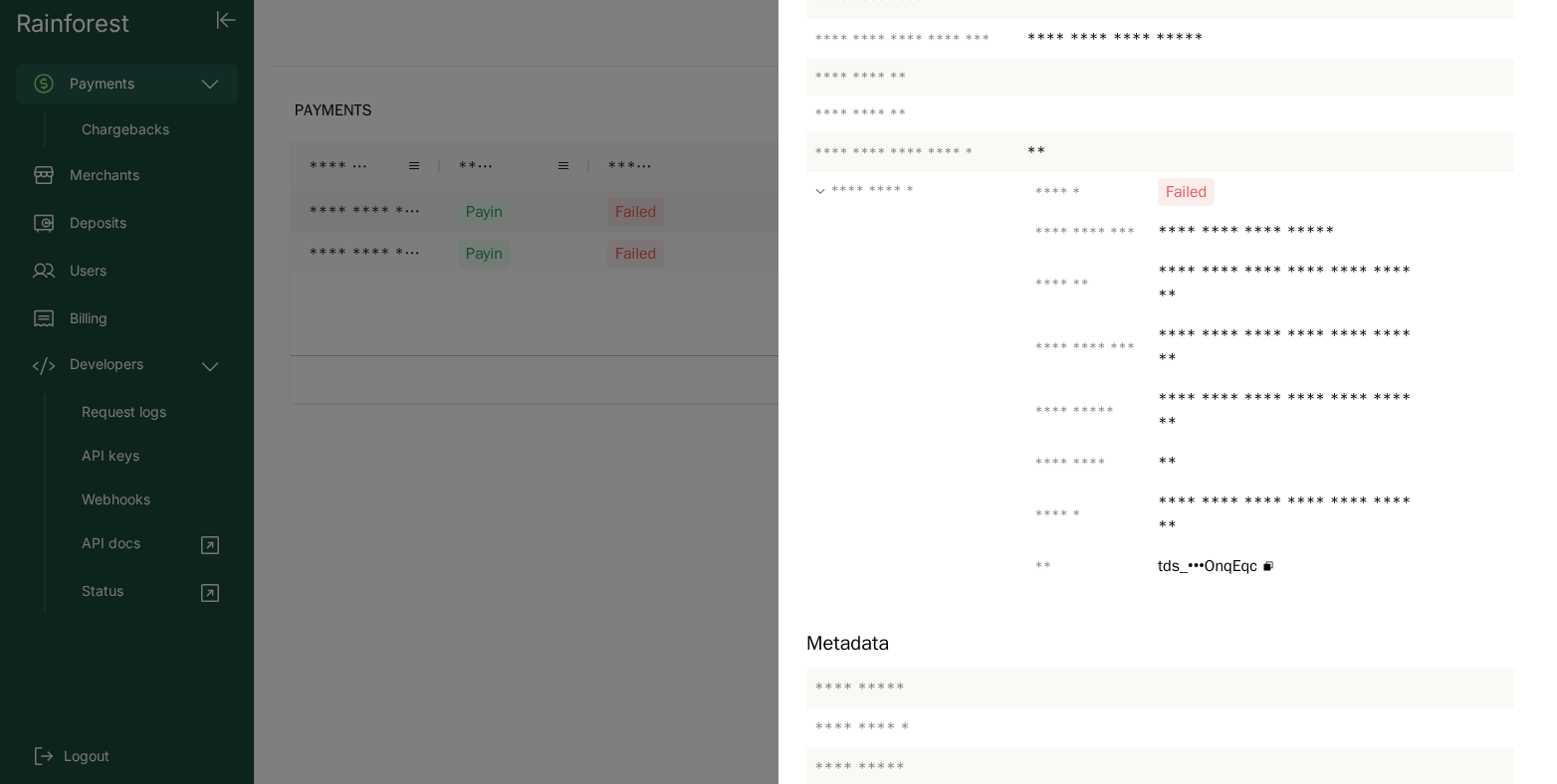 scroll, scrollTop: 473, scrollLeft: 0, axis: vertical 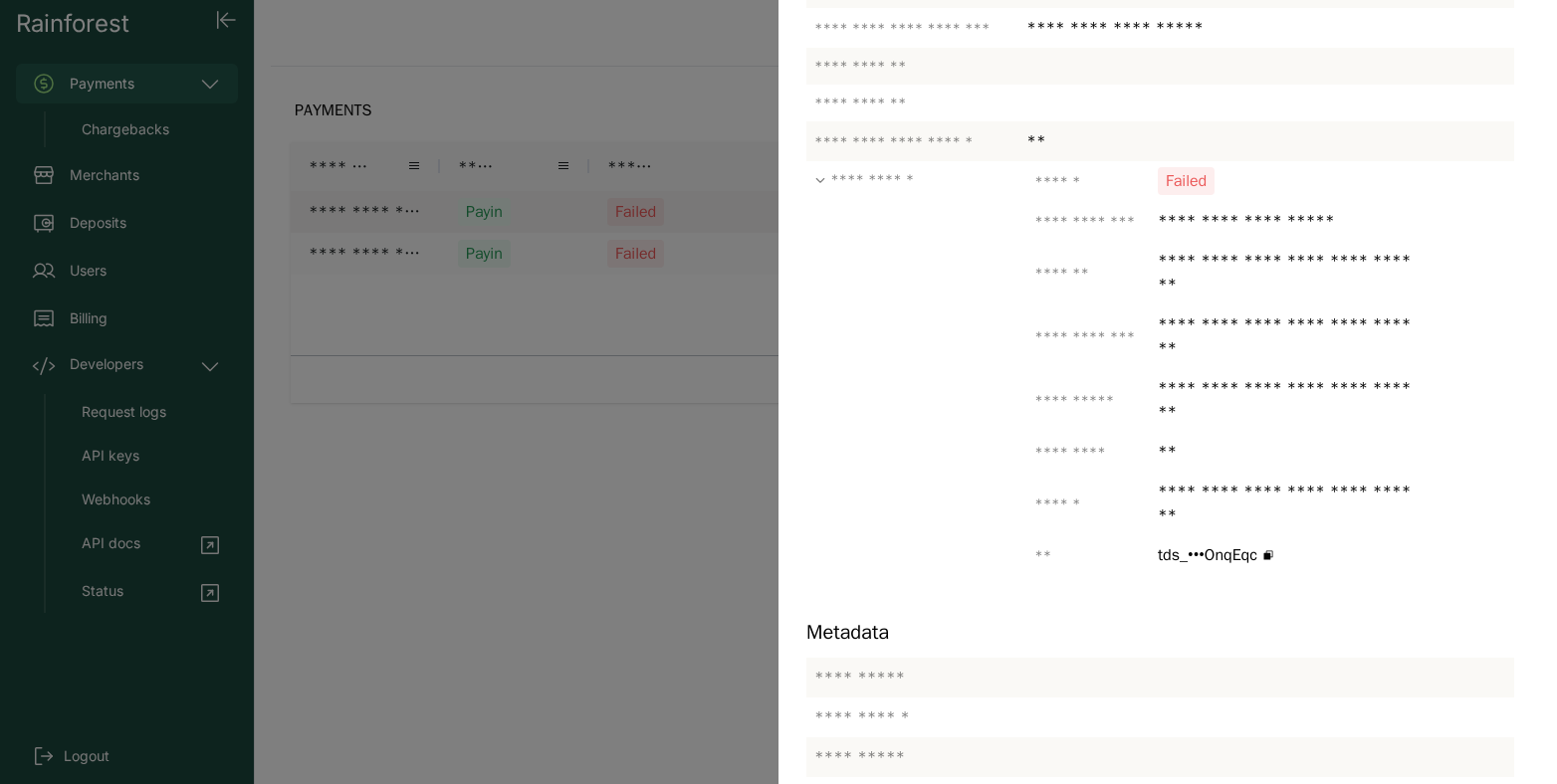 click at bounding box center (778, 392) 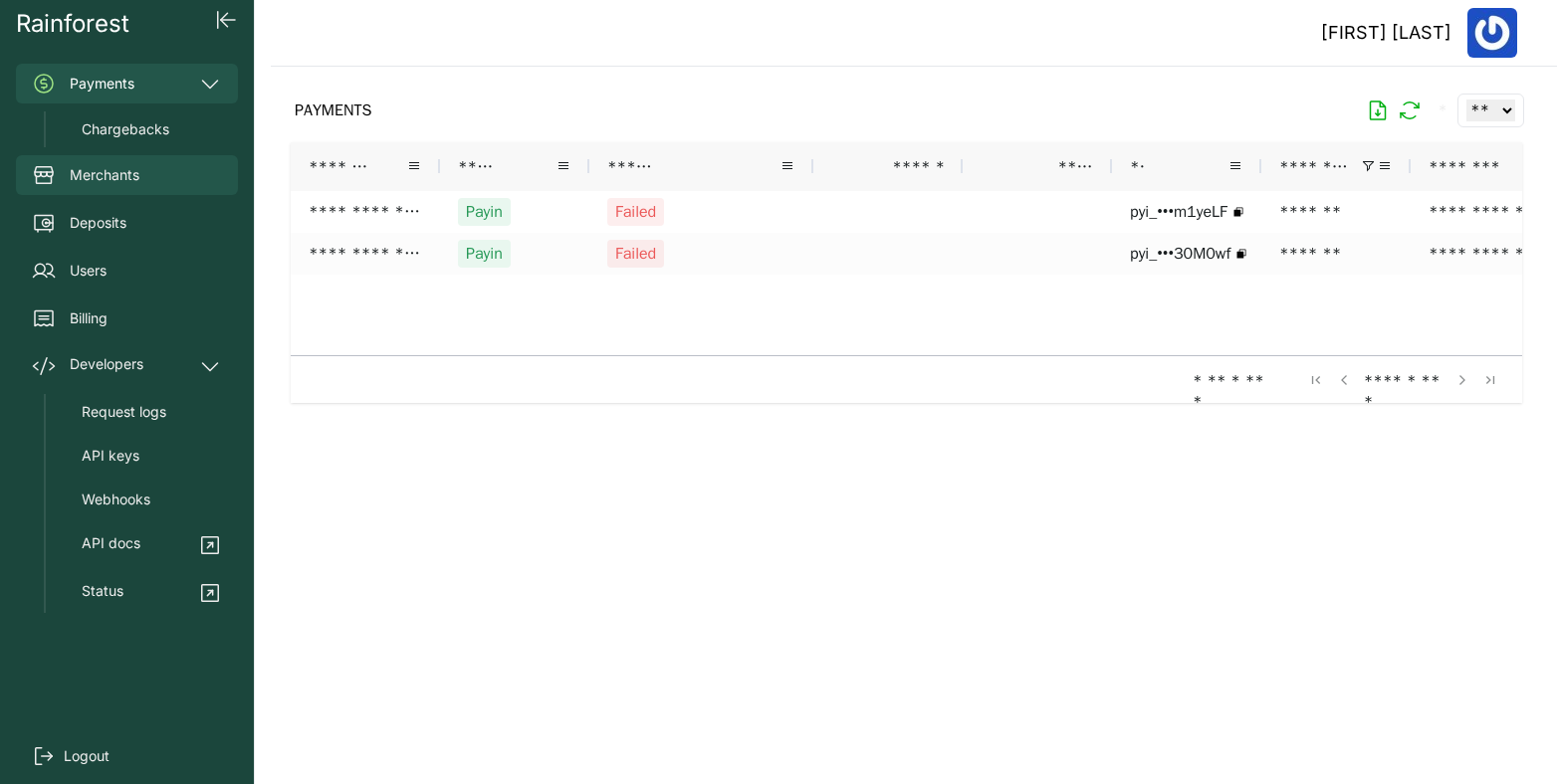 click on "Merchants" at bounding box center [105, 175] 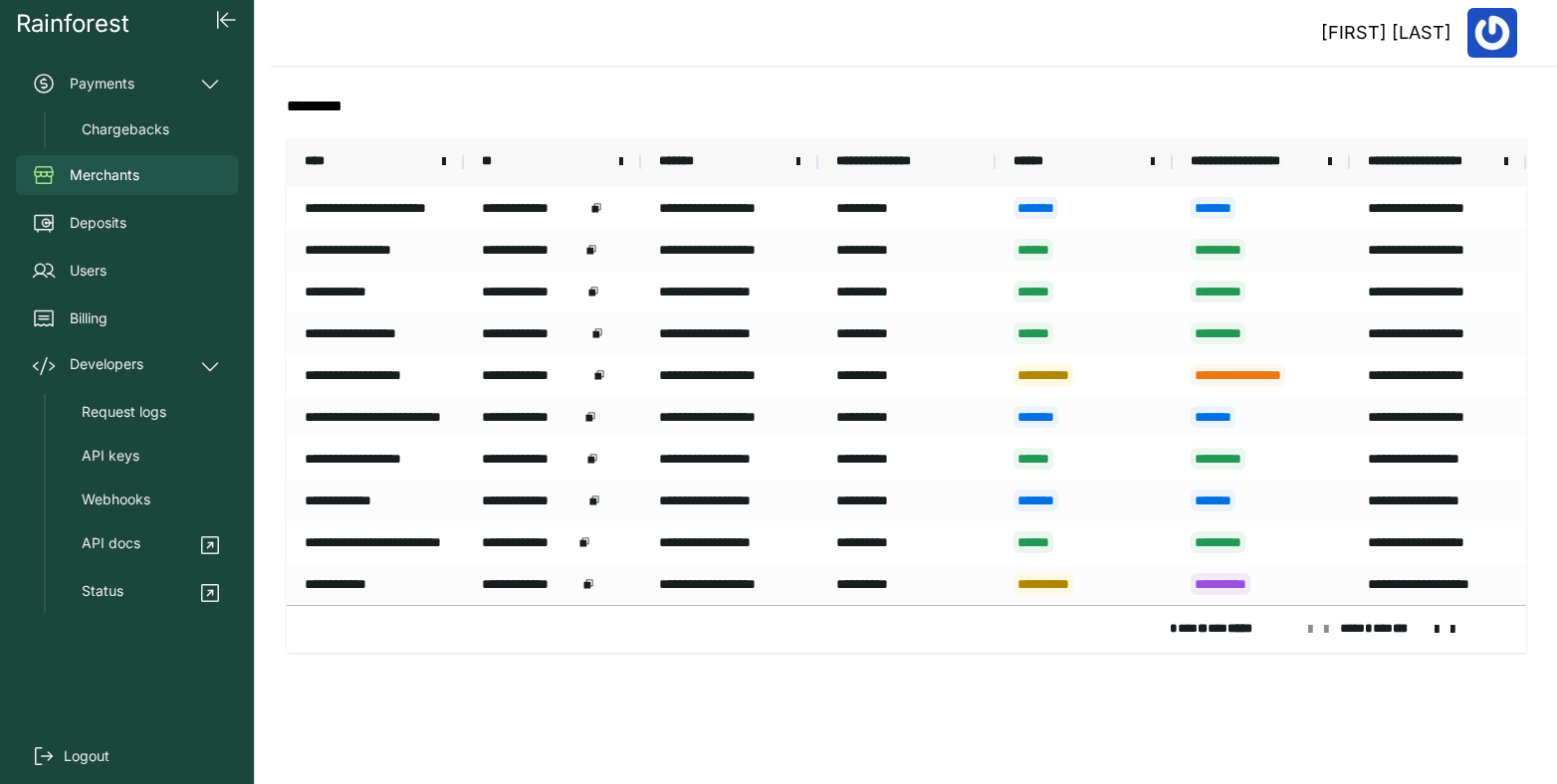 click at bounding box center (1437, 630) 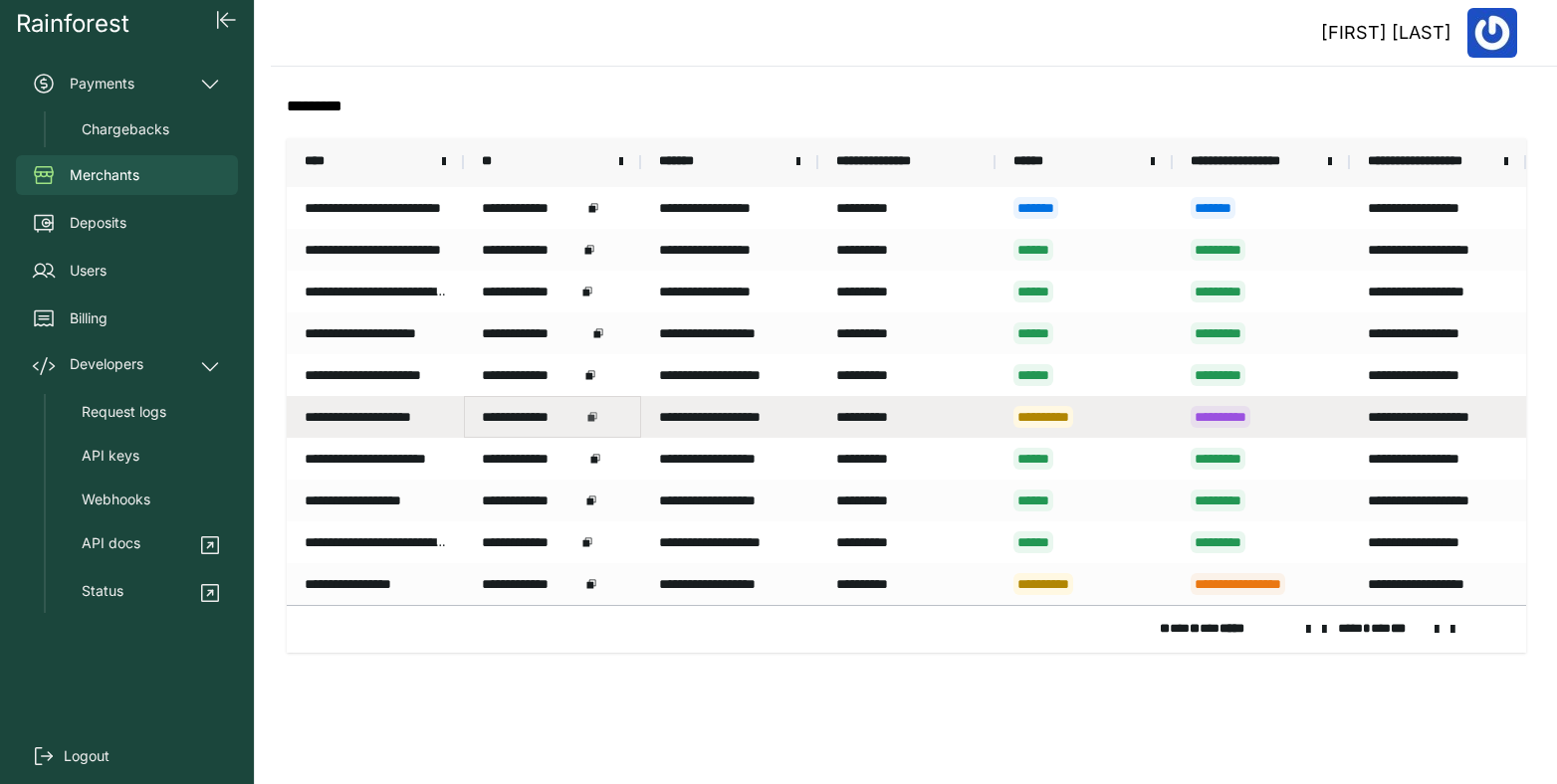 click 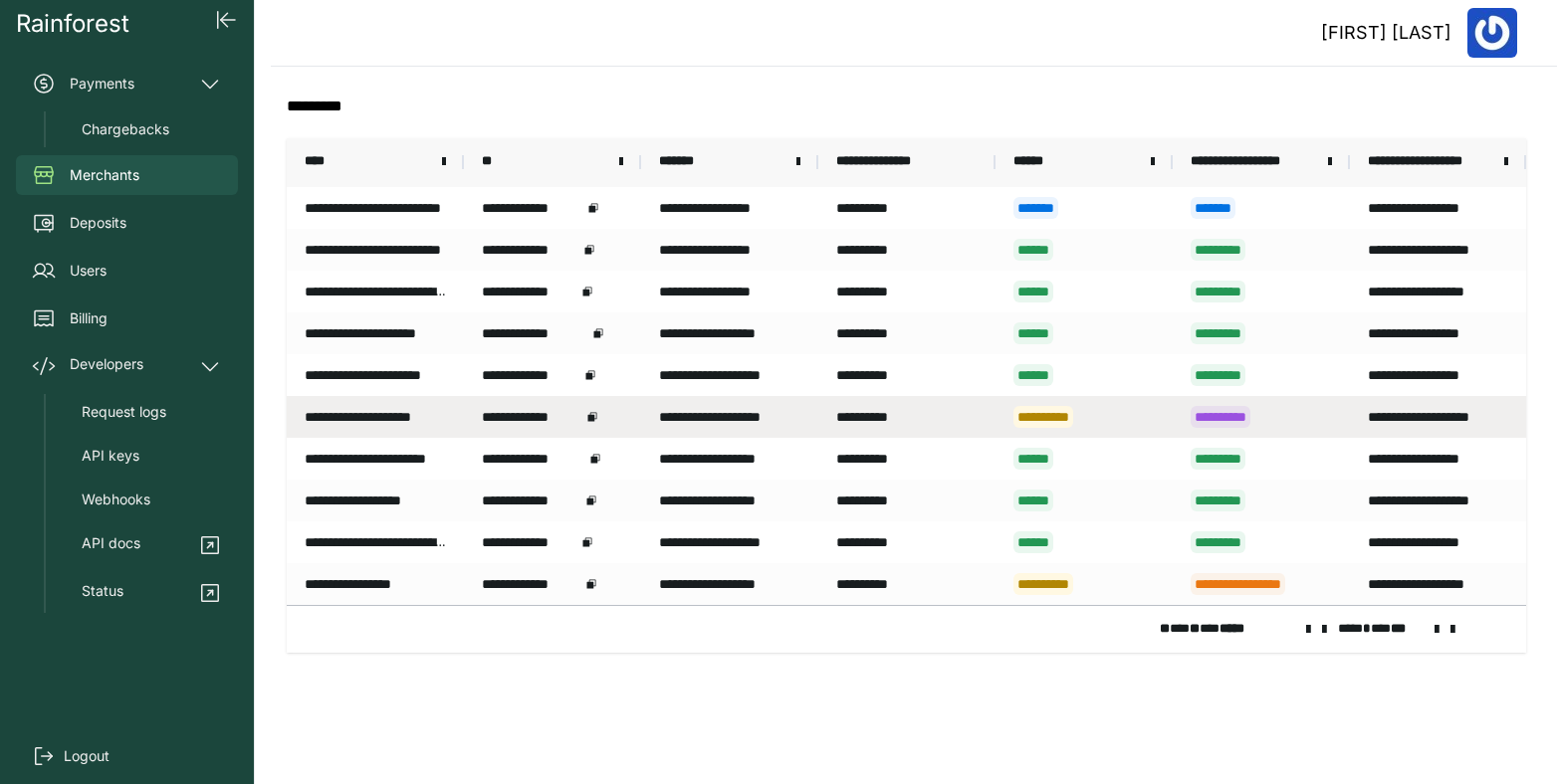 click on "**********" at bounding box center (730, 417) 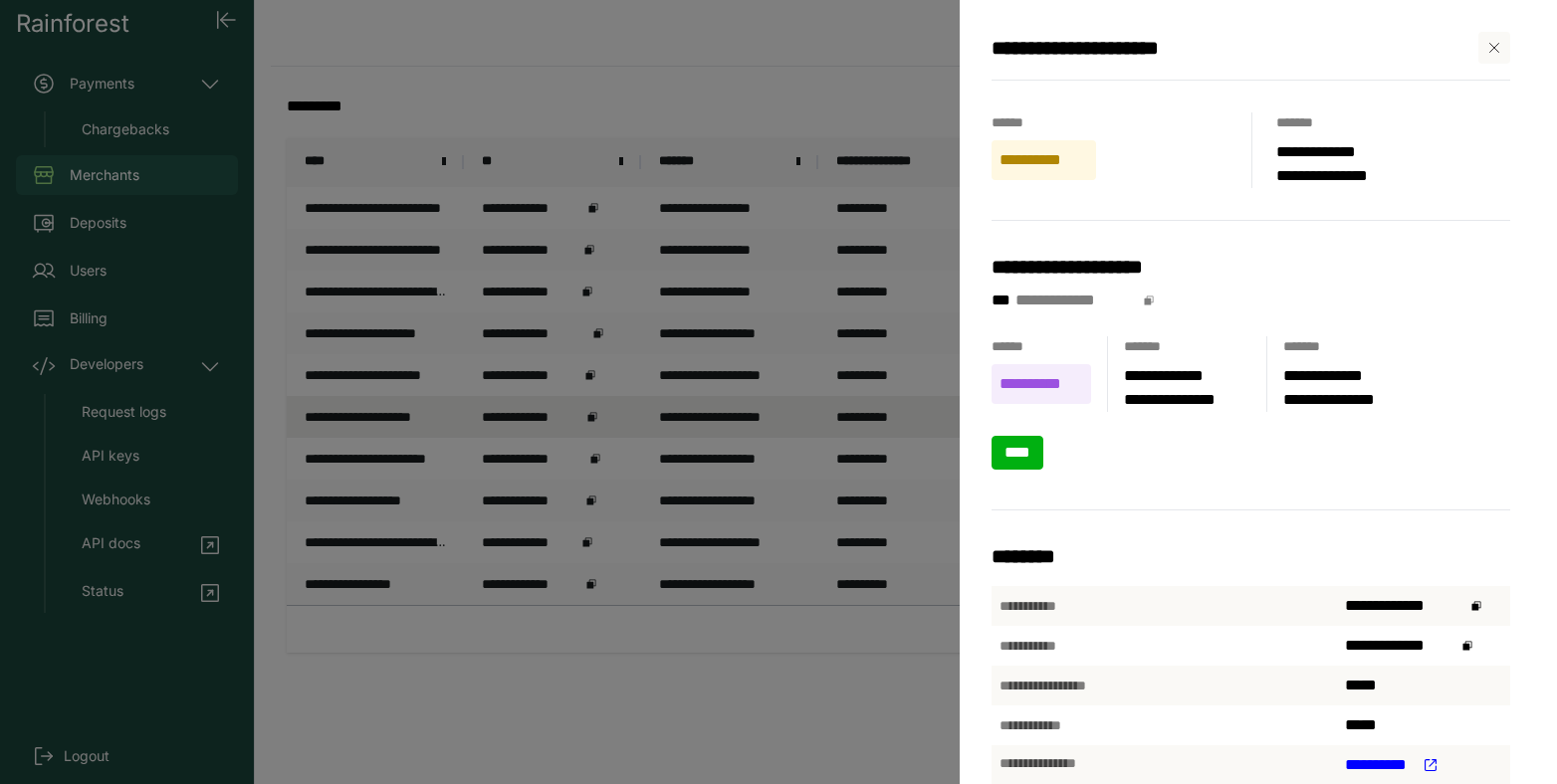 click on "****" at bounding box center (1017, 452) 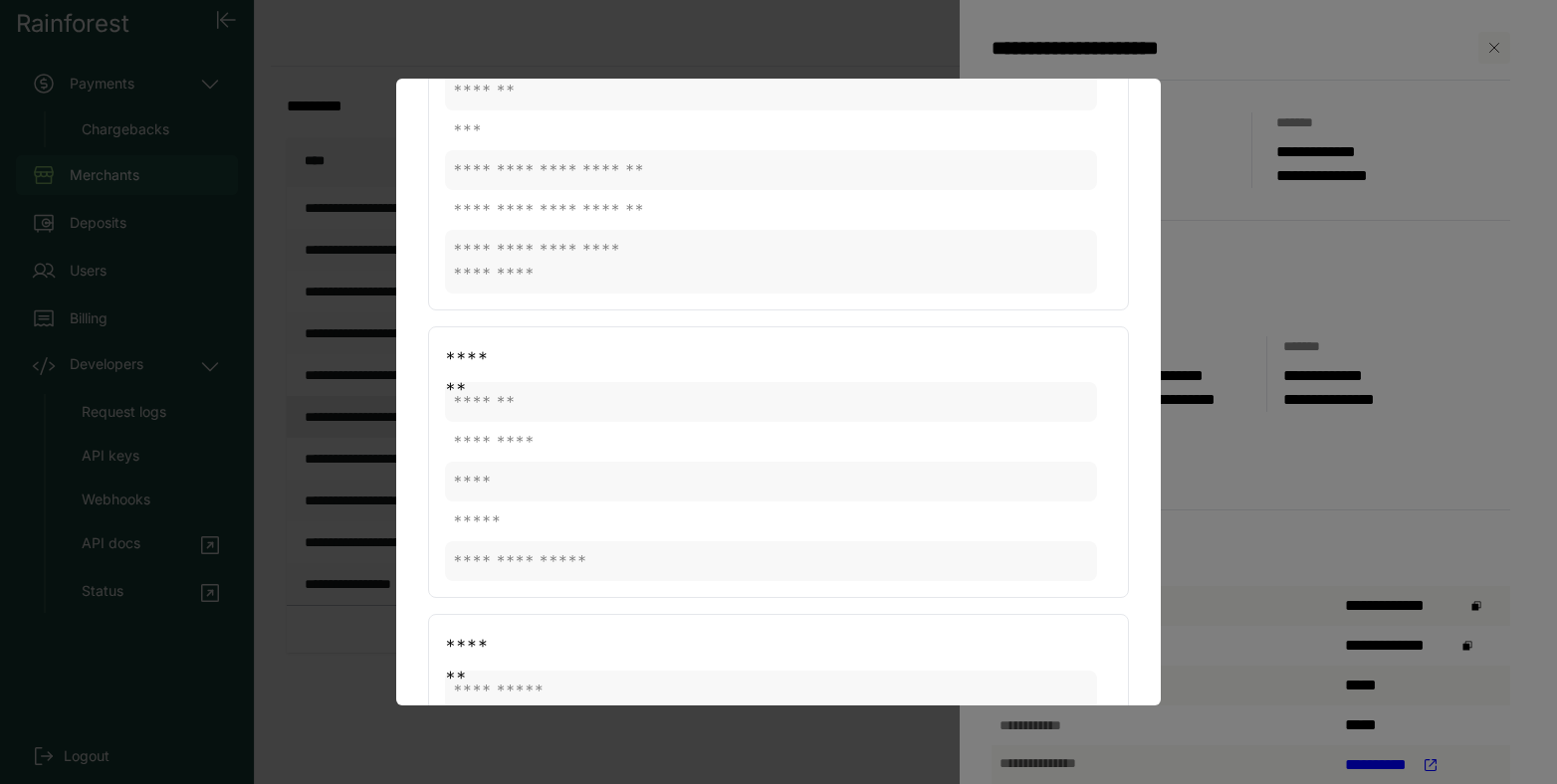 scroll, scrollTop: 383, scrollLeft: 0, axis: vertical 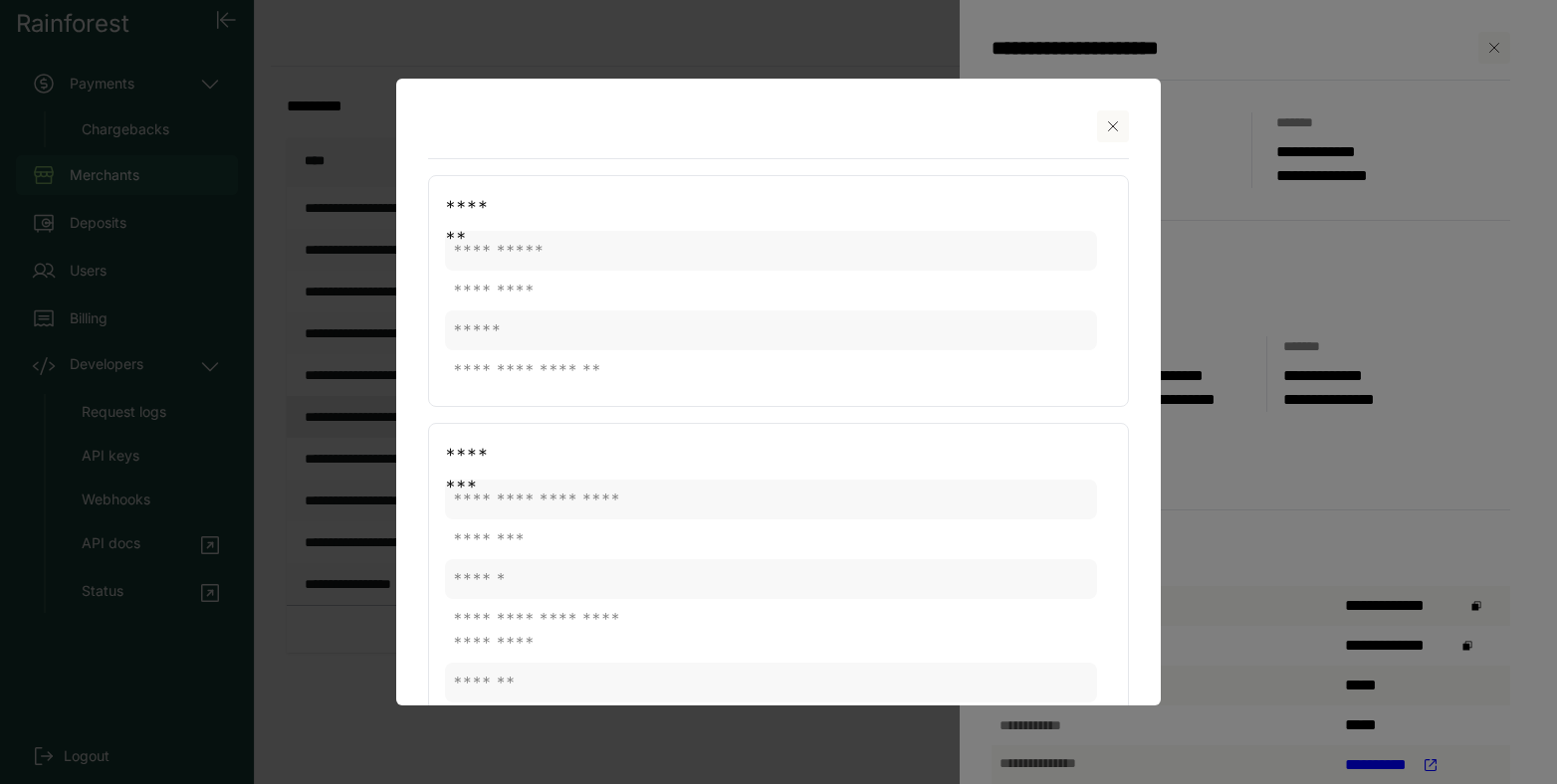 click 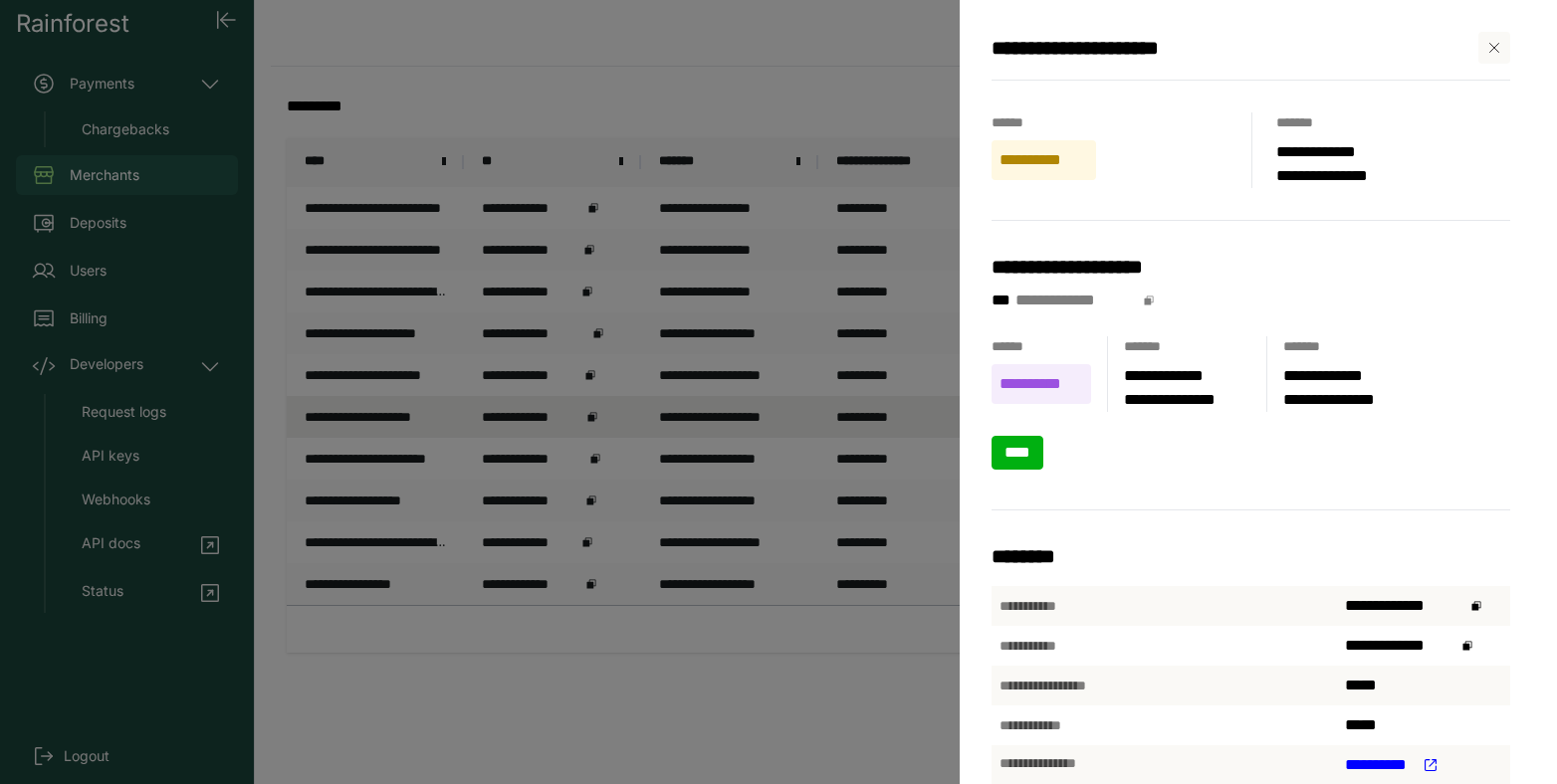 click on "****" at bounding box center (1017, 453) 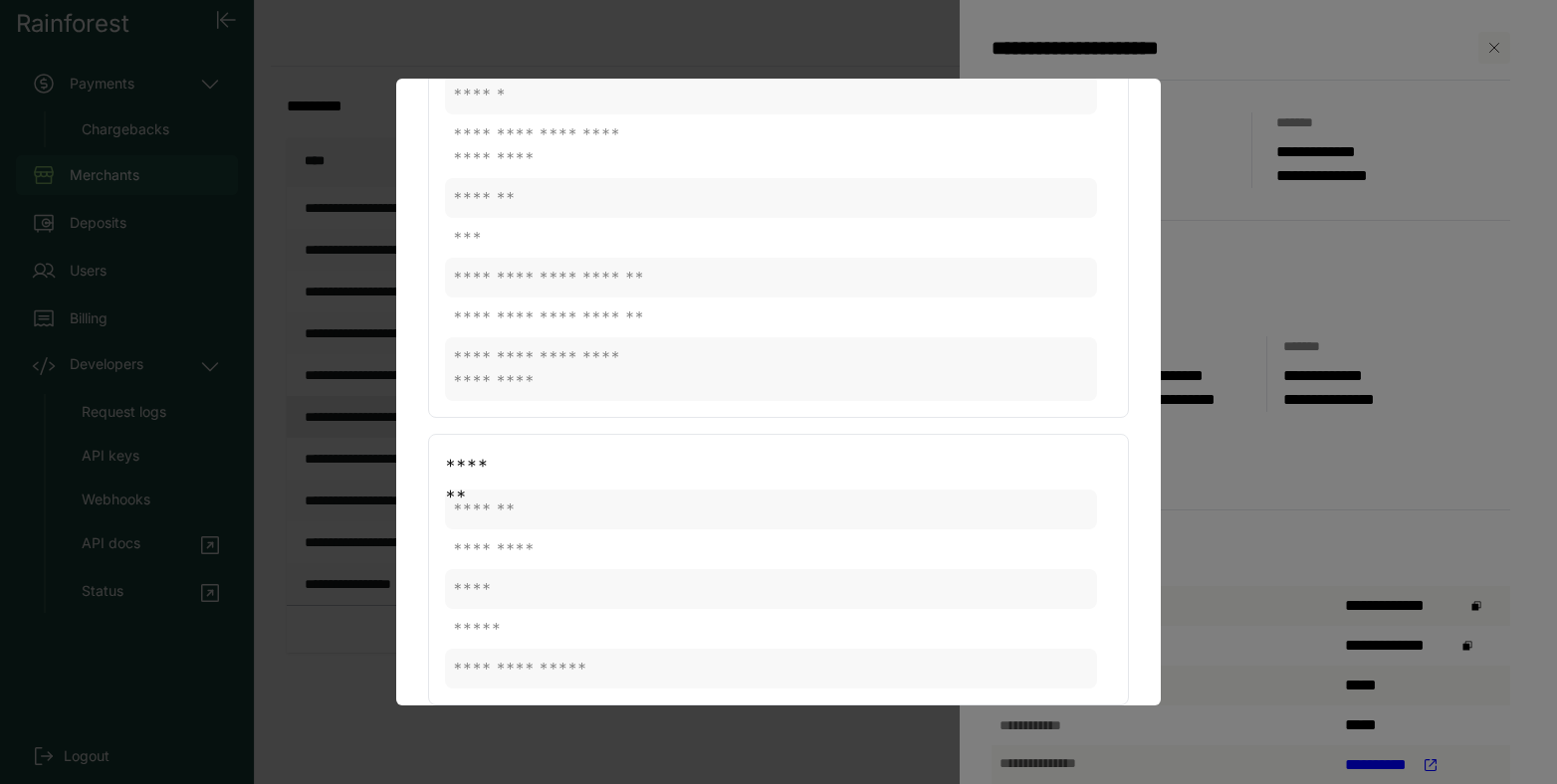 scroll, scrollTop: 429, scrollLeft: 0, axis: vertical 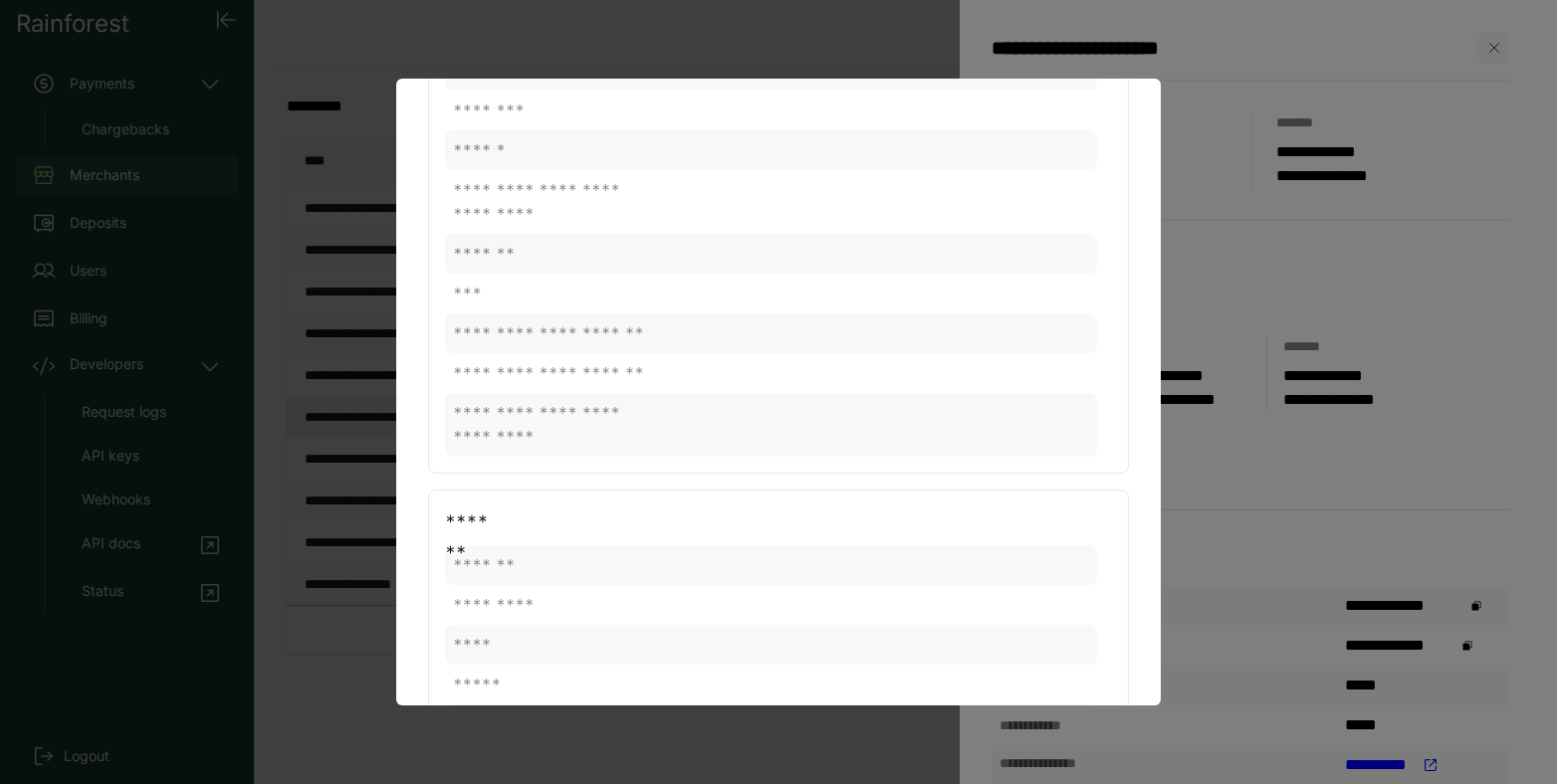 type 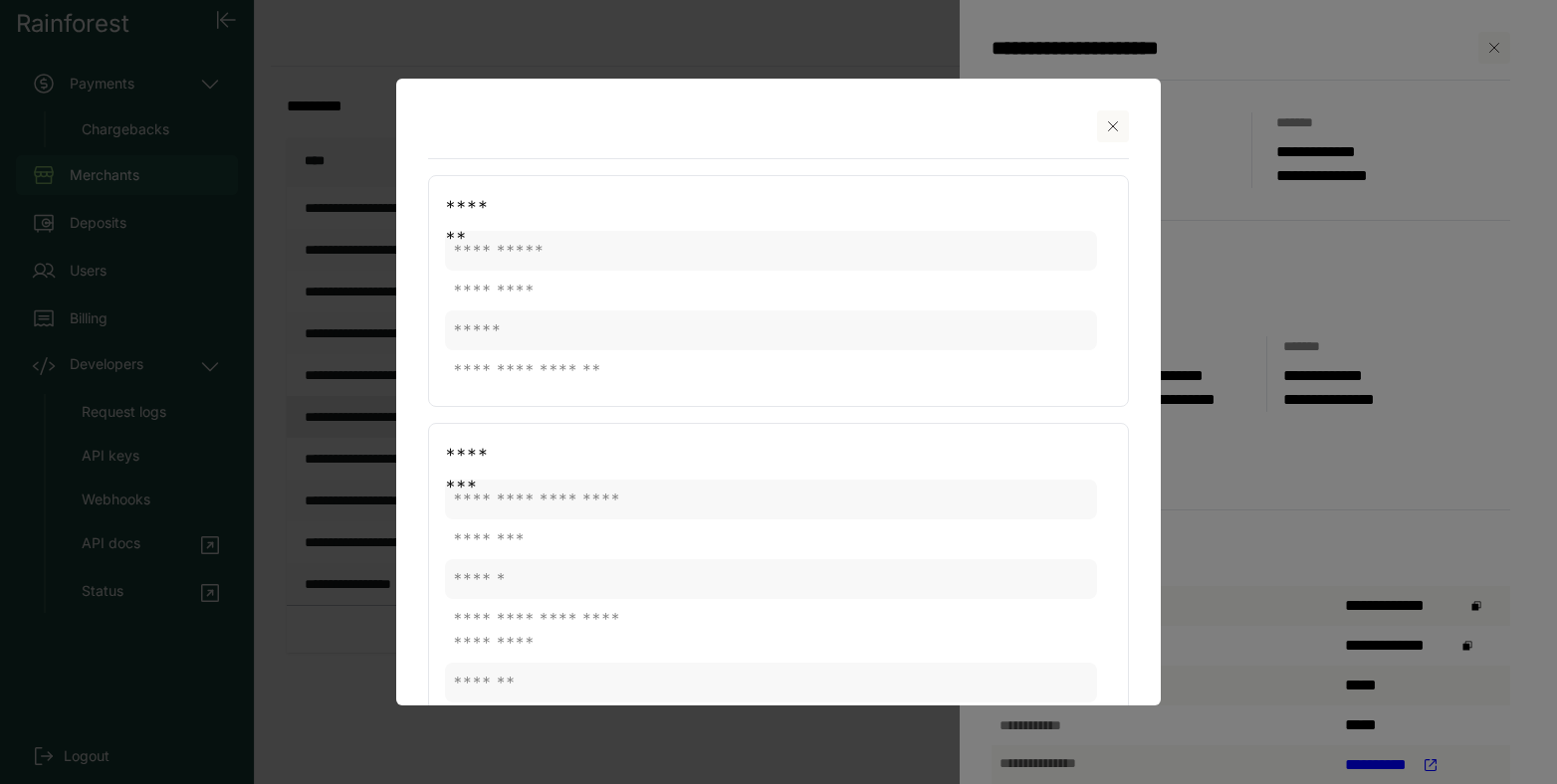 click 